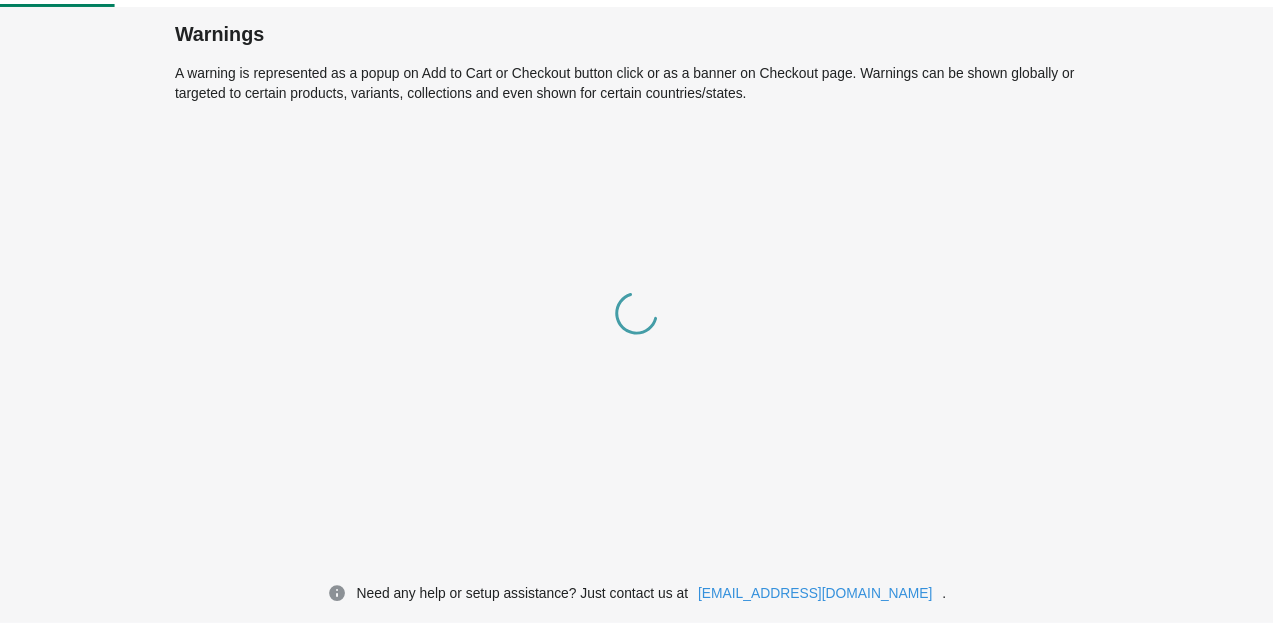scroll, scrollTop: 0, scrollLeft: 0, axis: both 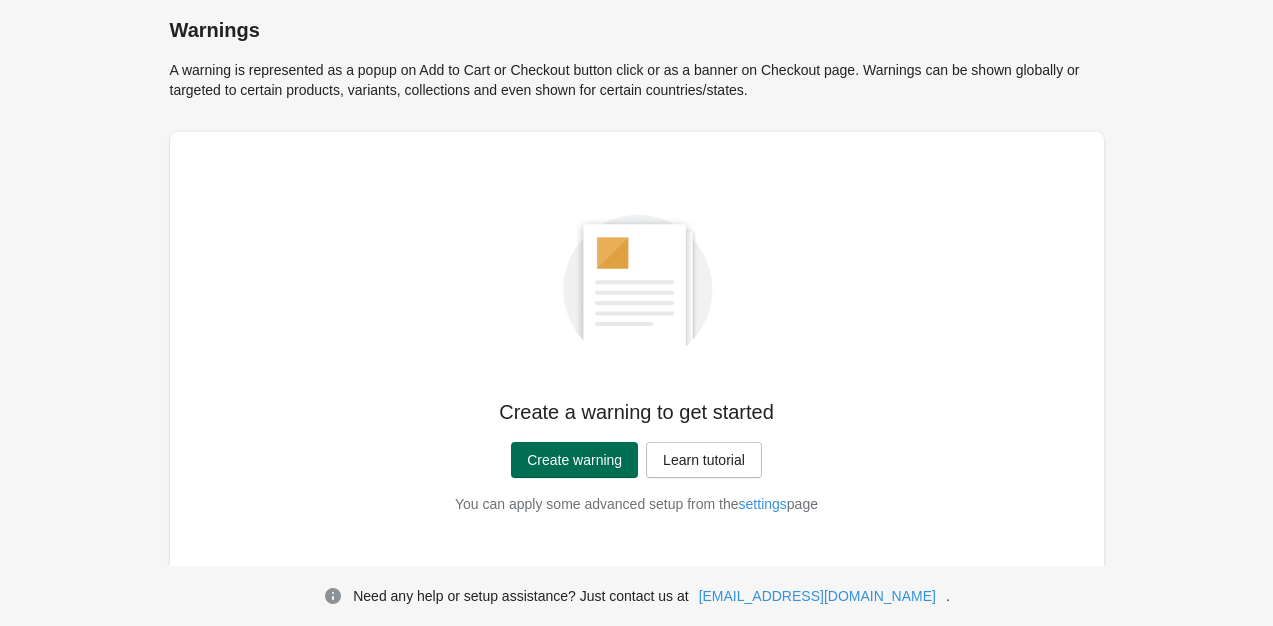 click on "Create warning" at bounding box center [574, 460] 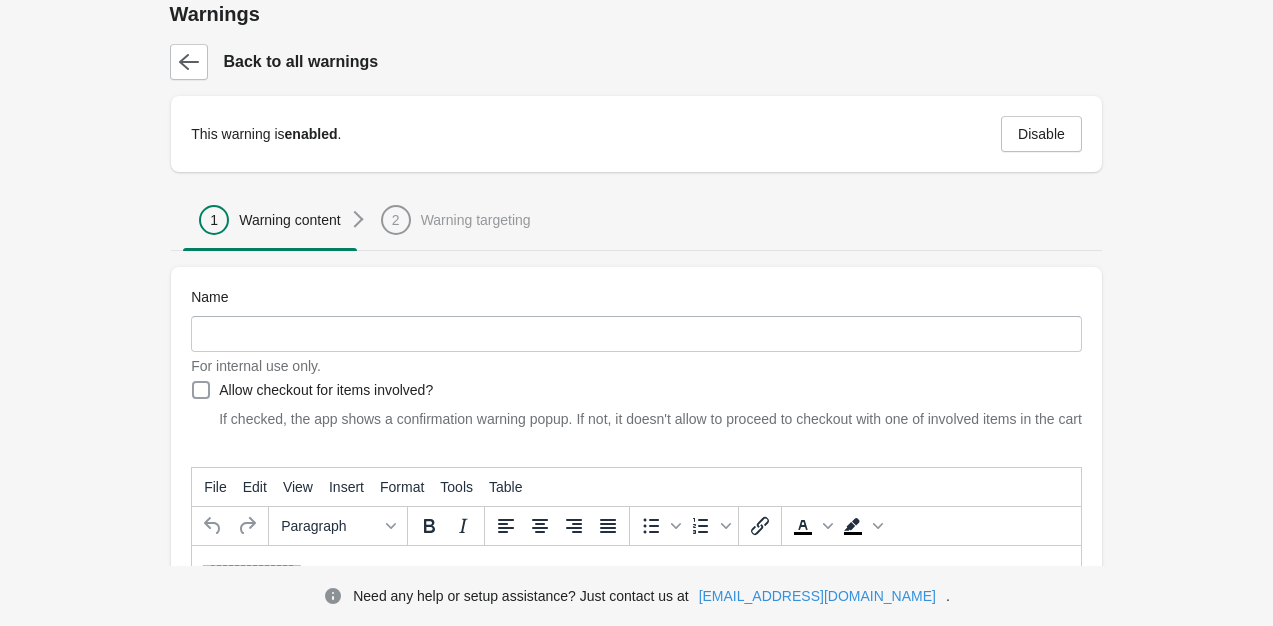 scroll, scrollTop: 224, scrollLeft: 0, axis: vertical 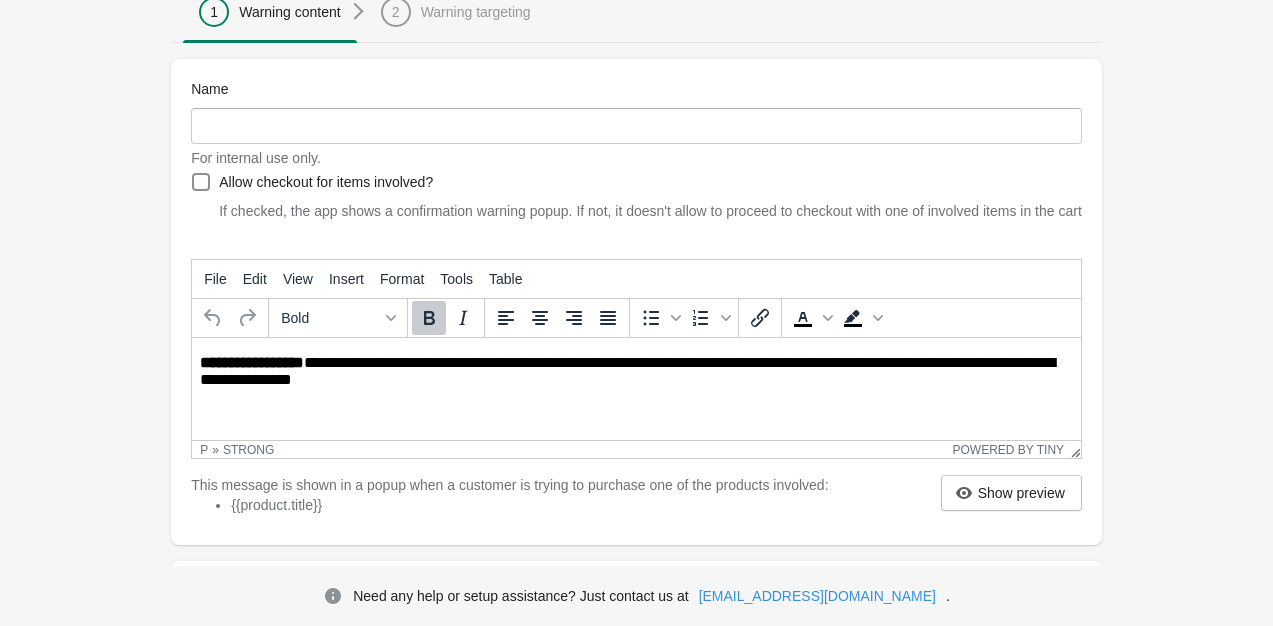 drag, startPoint x: 397, startPoint y: 371, endPoint x: 169, endPoint y: 343, distance: 229.71286 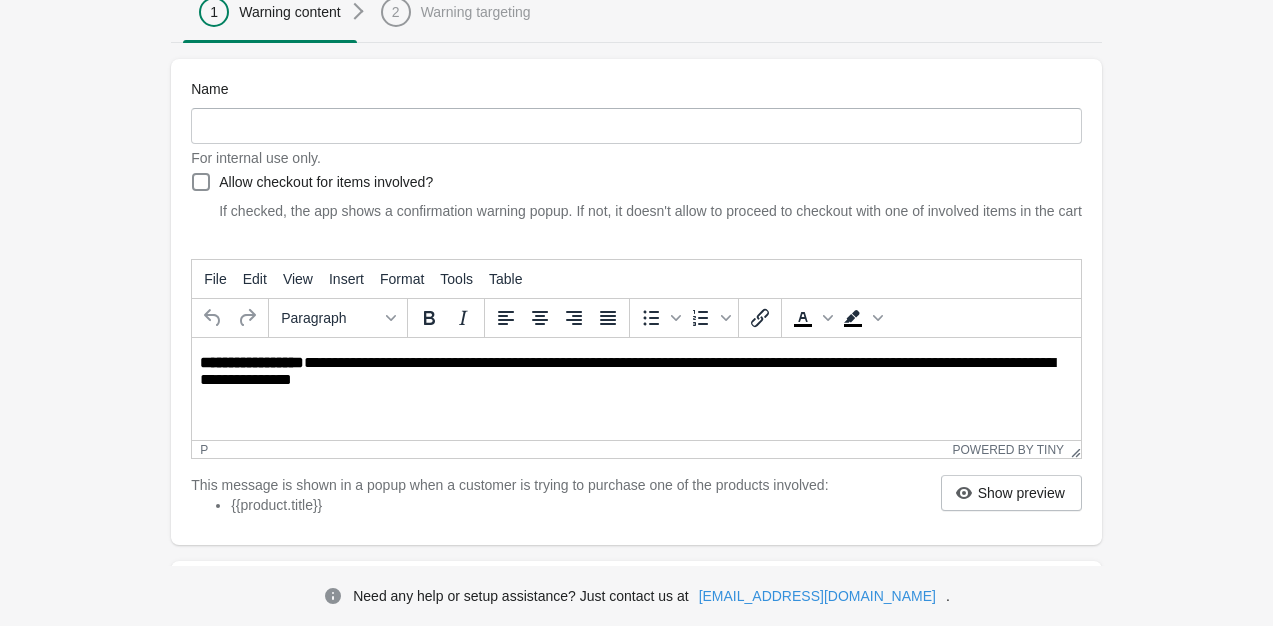 drag, startPoint x: 393, startPoint y: 393, endPoint x: 171, endPoint y: 345, distance: 227.12991 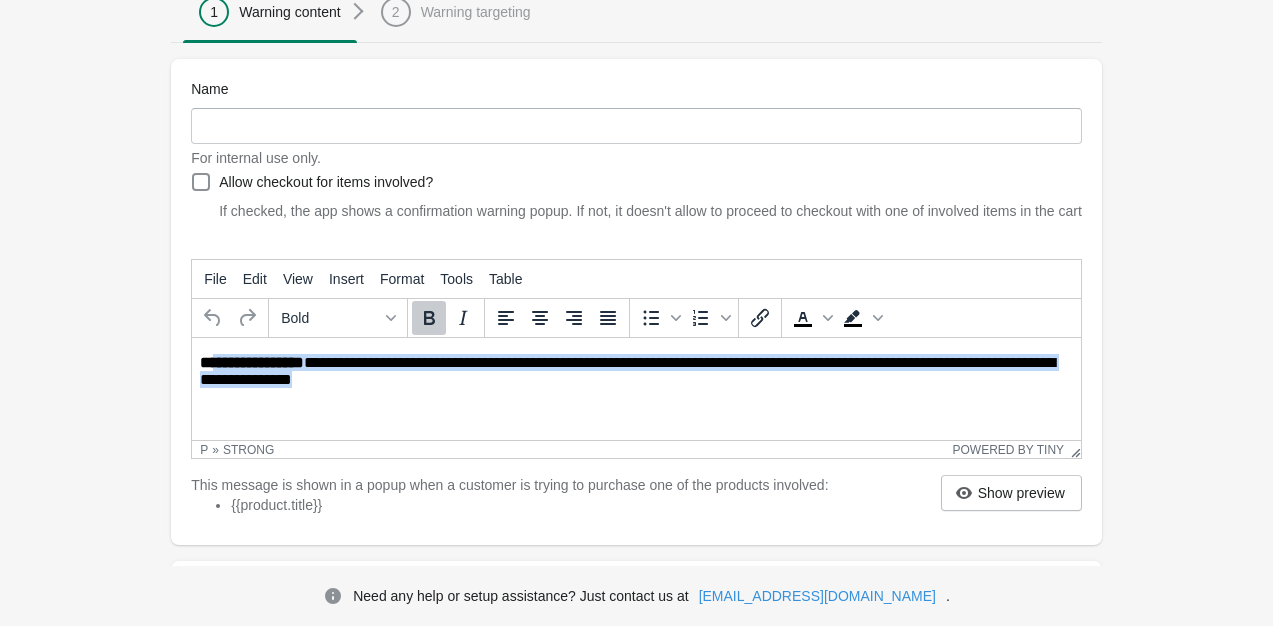 drag, startPoint x: 393, startPoint y: 385, endPoint x: 212, endPoint y: 341, distance: 186.2713 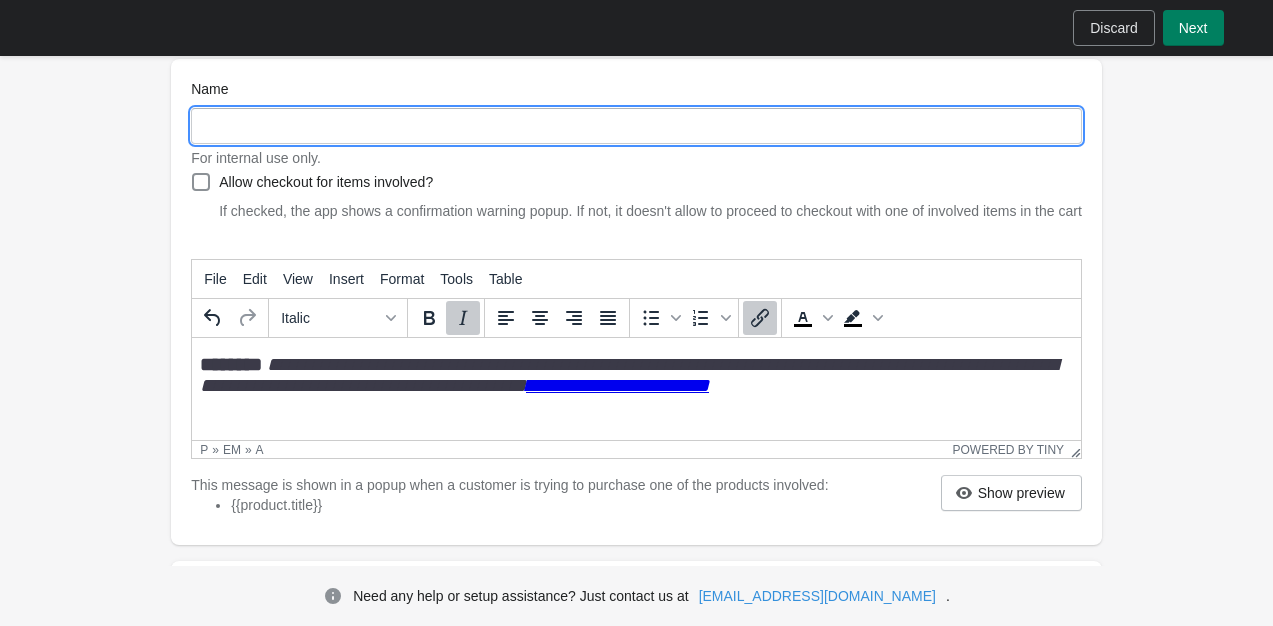 click on "Name" at bounding box center (636, 126) 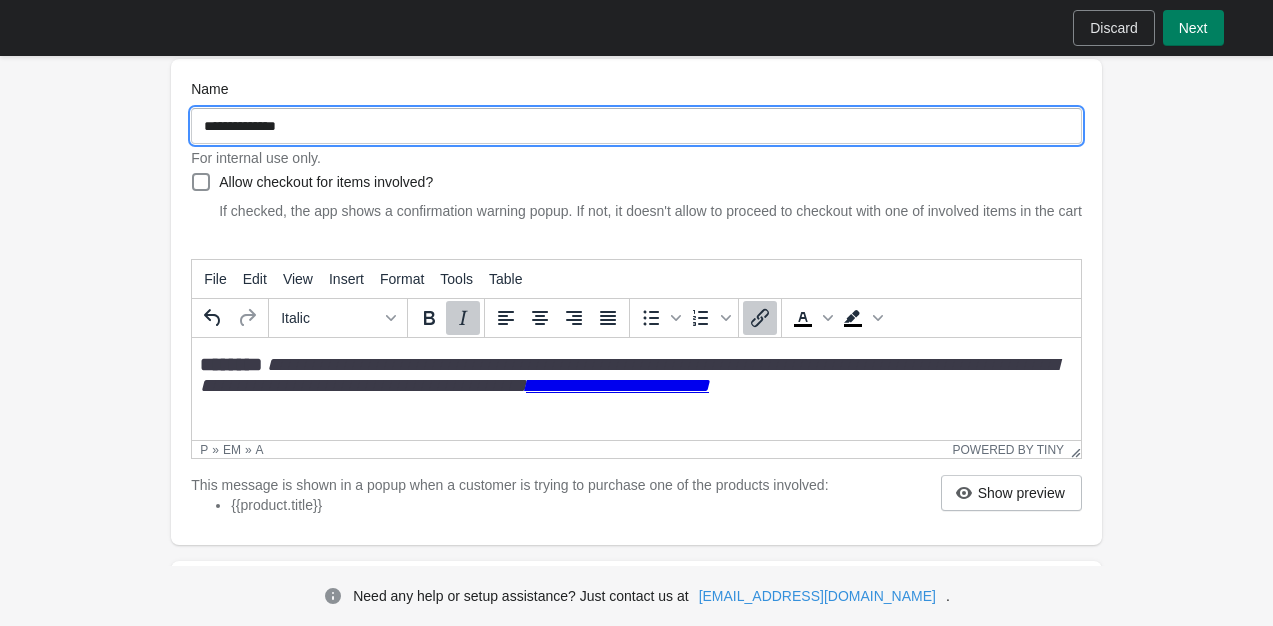 click on "**********" at bounding box center (636, 302) 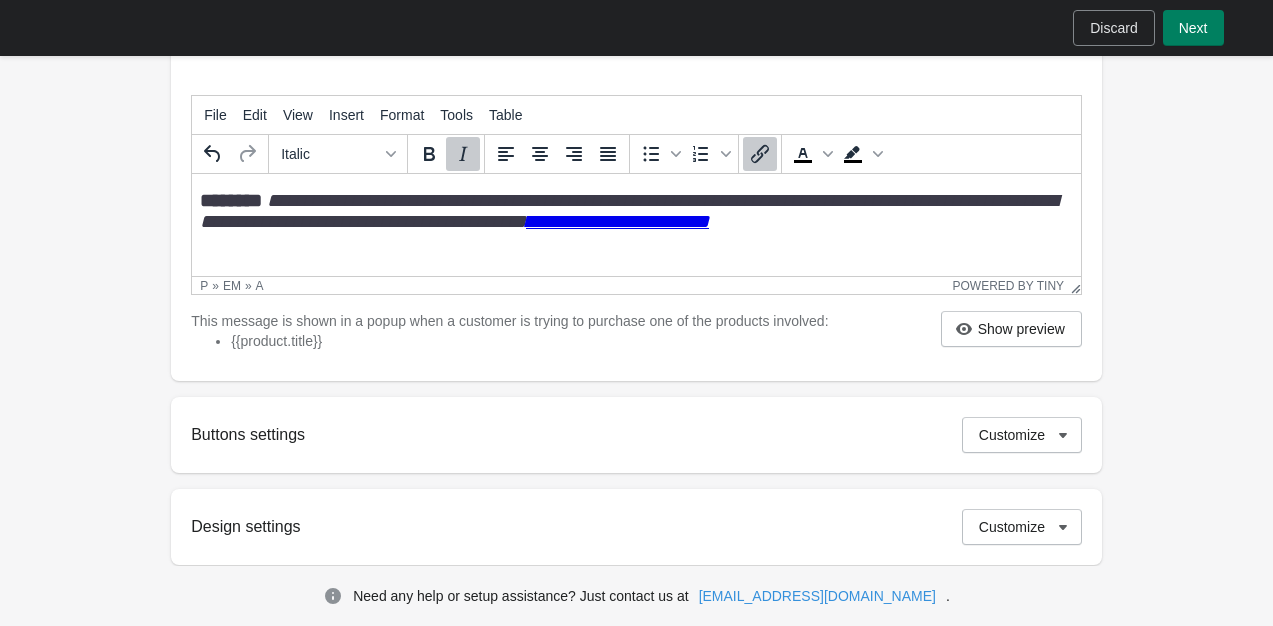 scroll, scrollTop: 388, scrollLeft: 0, axis: vertical 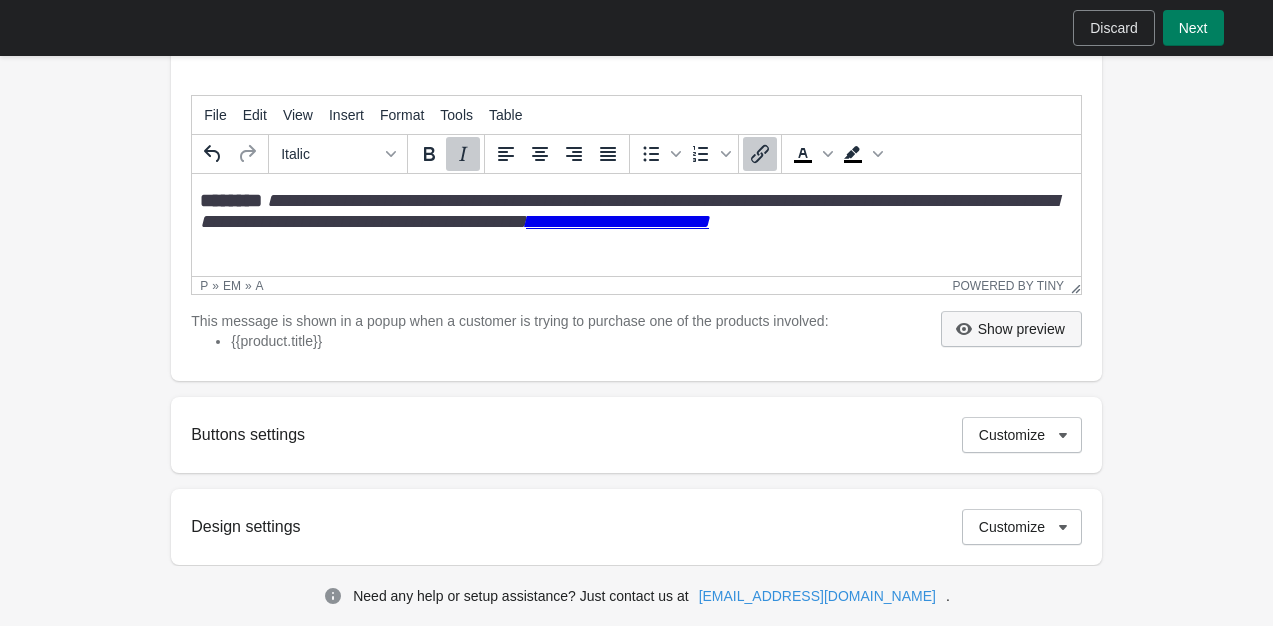 click on "Show preview" at bounding box center [1011, 329] 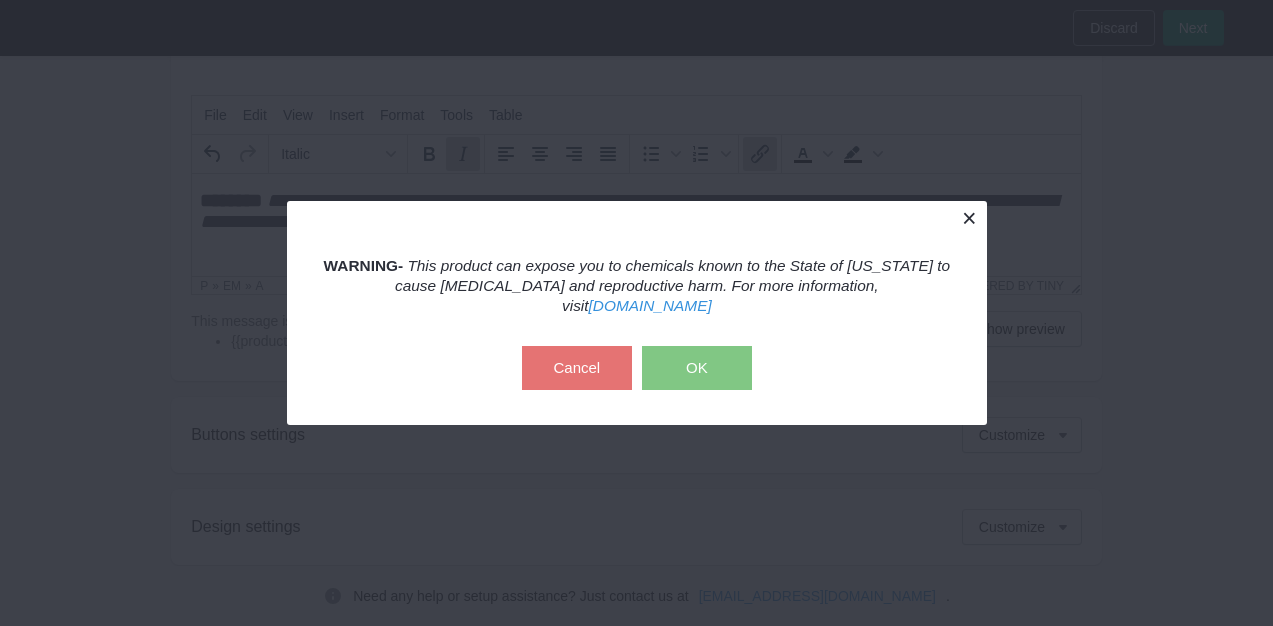 click at bounding box center (969, 218) 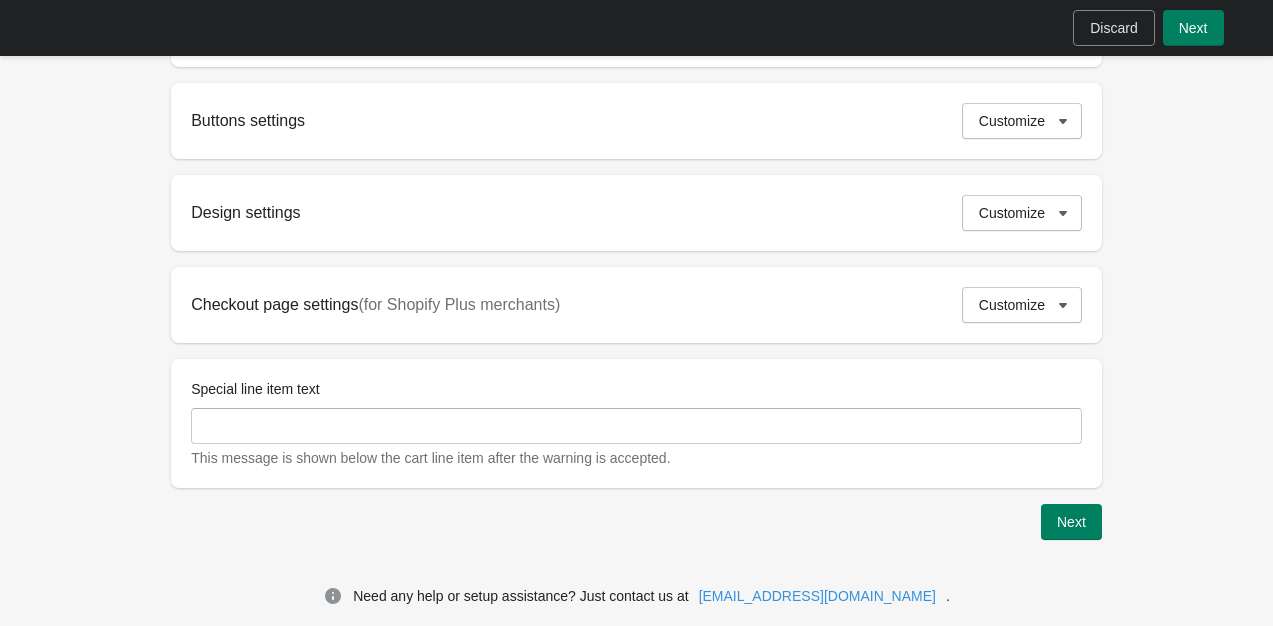 scroll, scrollTop: 716, scrollLeft: 0, axis: vertical 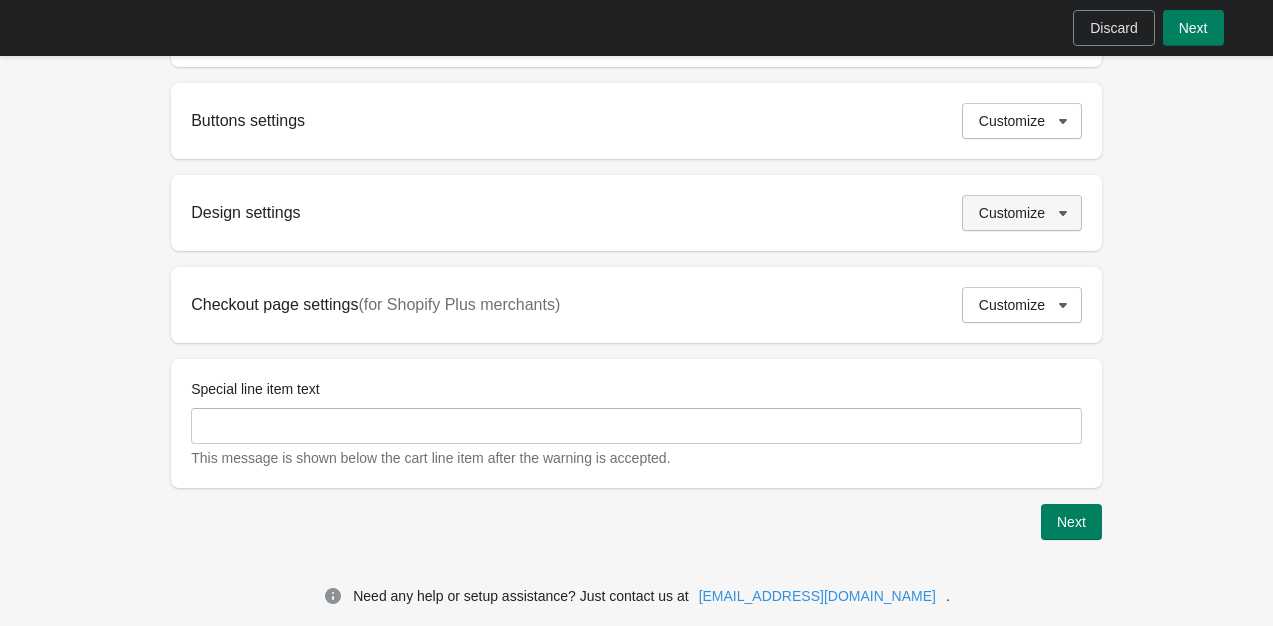 click 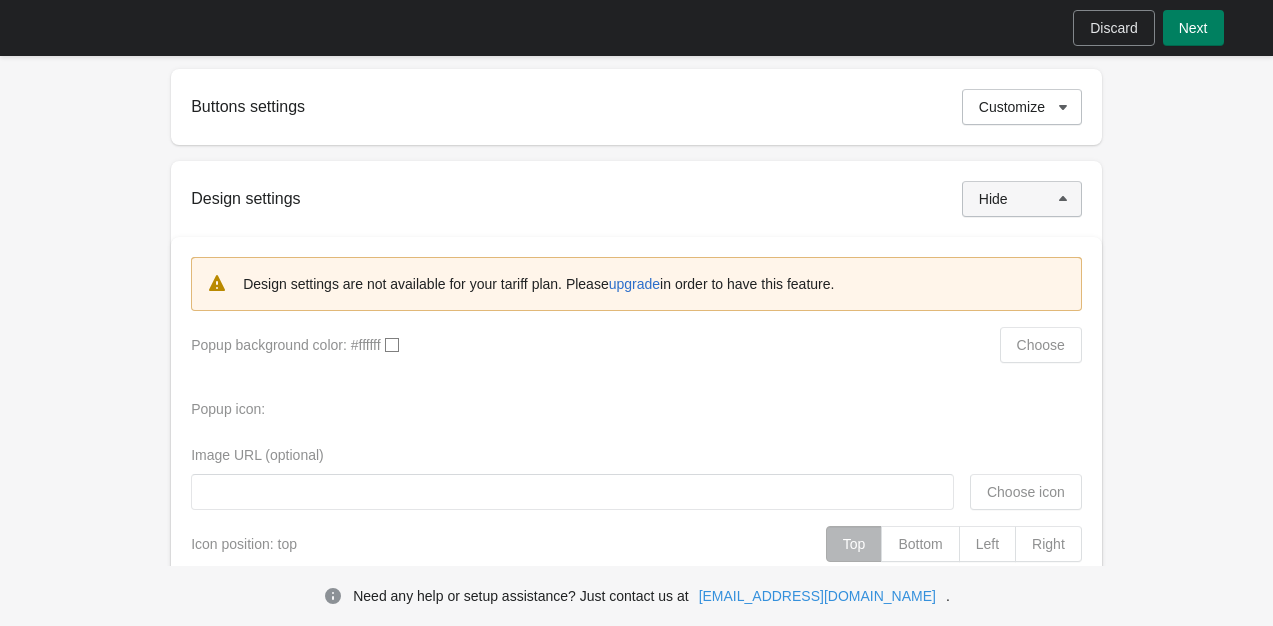 click 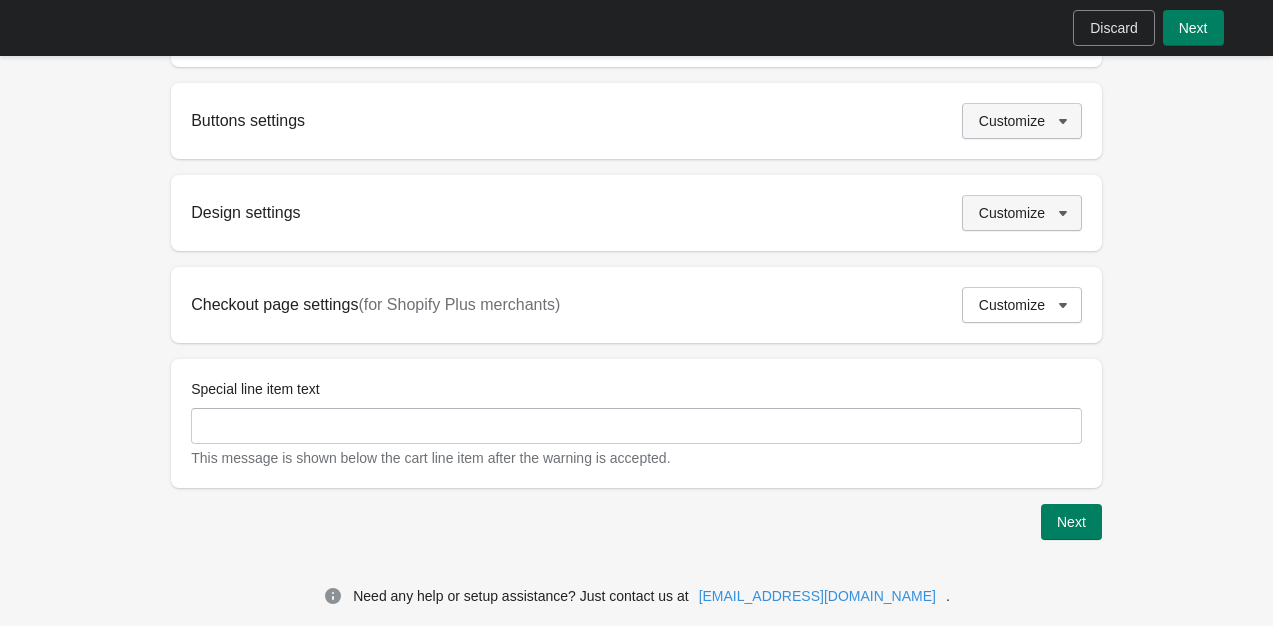 click 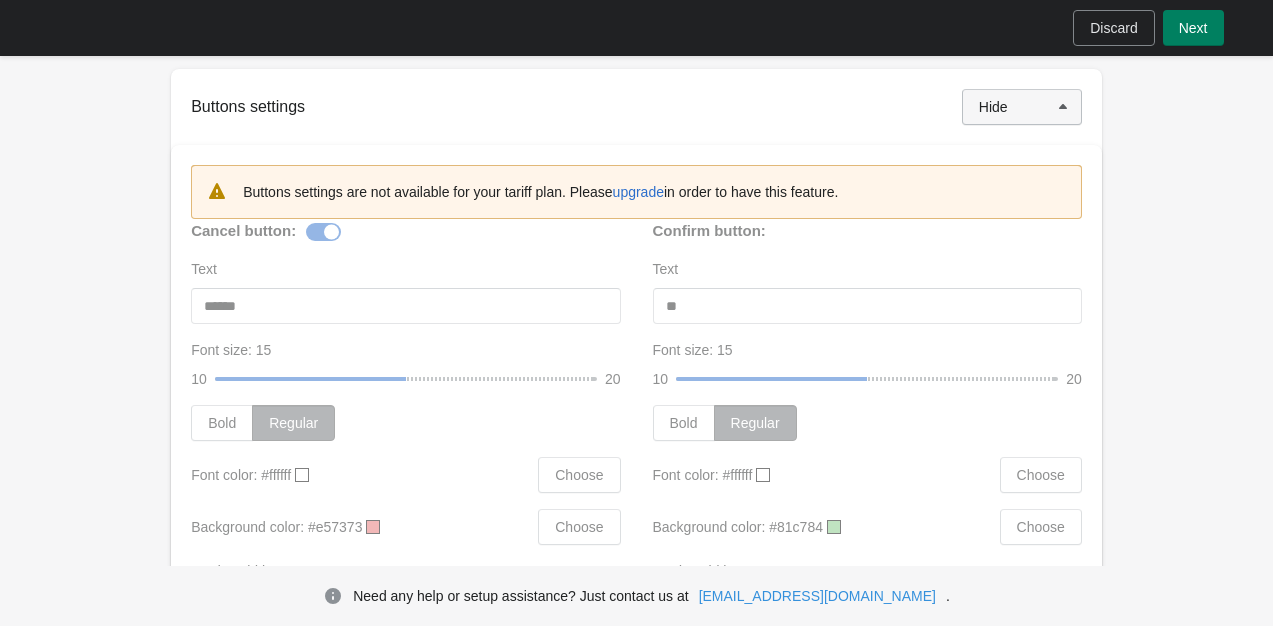 click 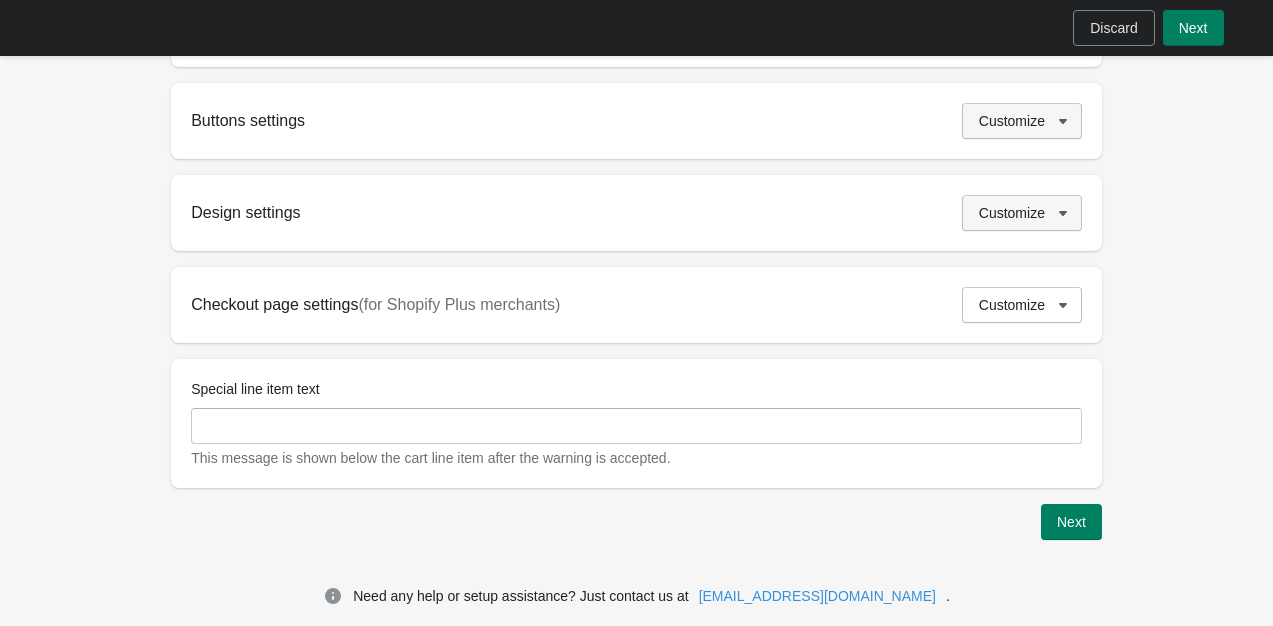 scroll, scrollTop: 721, scrollLeft: 0, axis: vertical 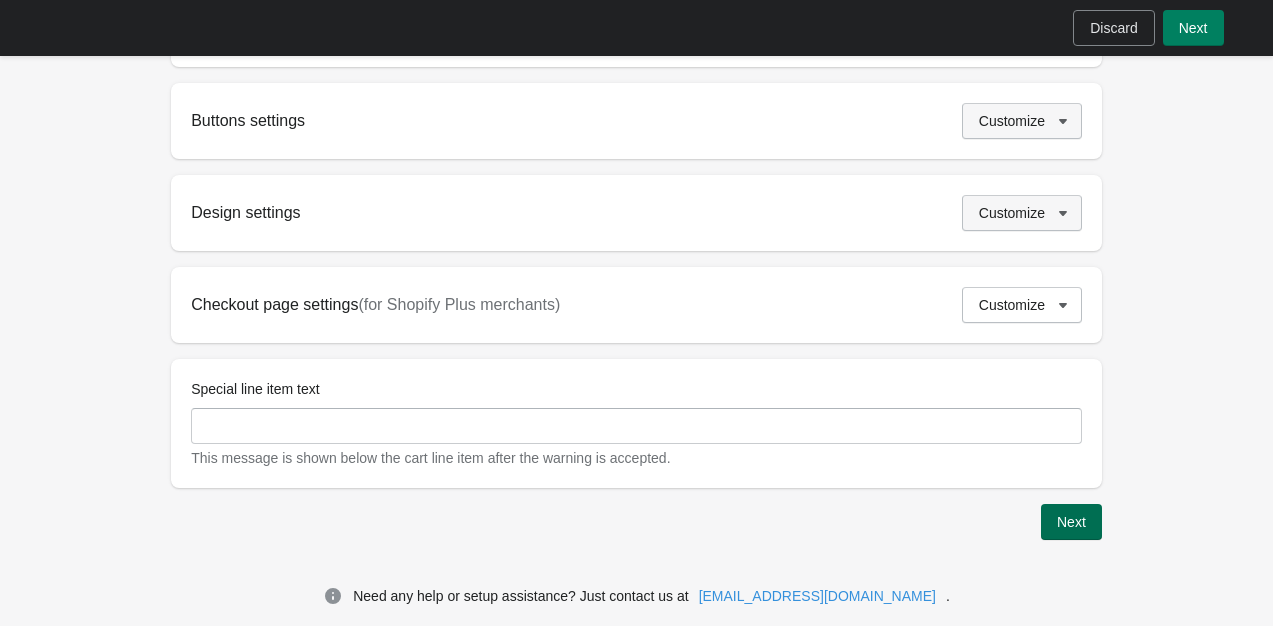 click on "Next" at bounding box center (1071, 522) 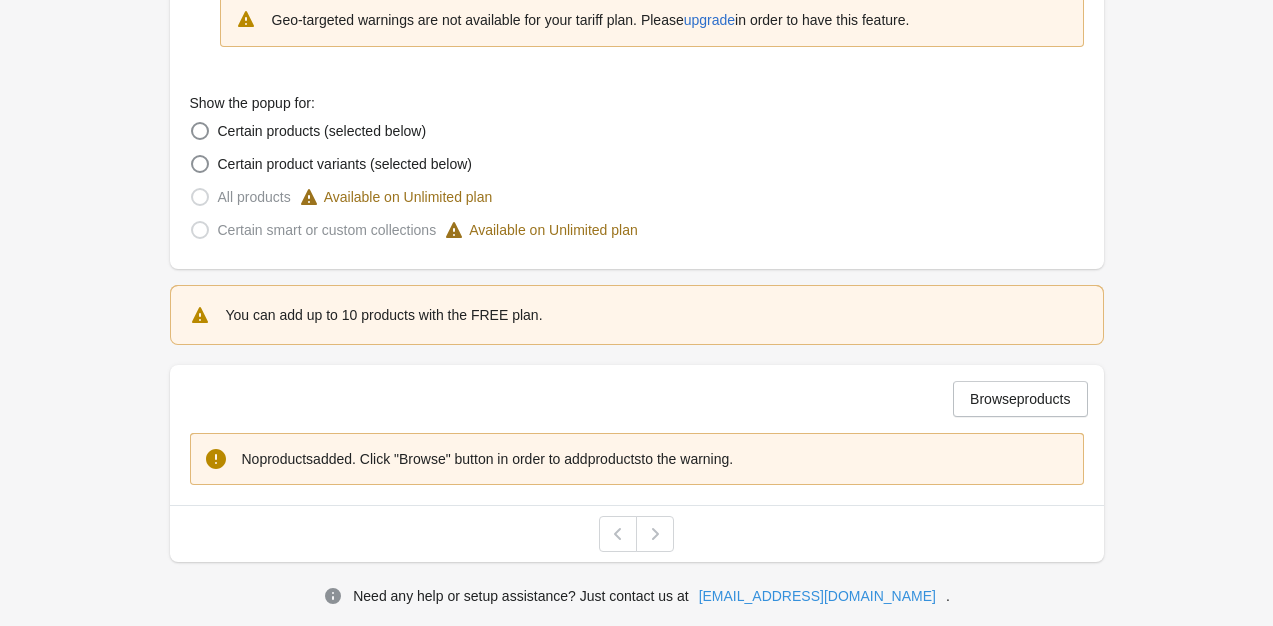 scroll, scrollTop: 476, scrollLeft: 0, axis: vertical 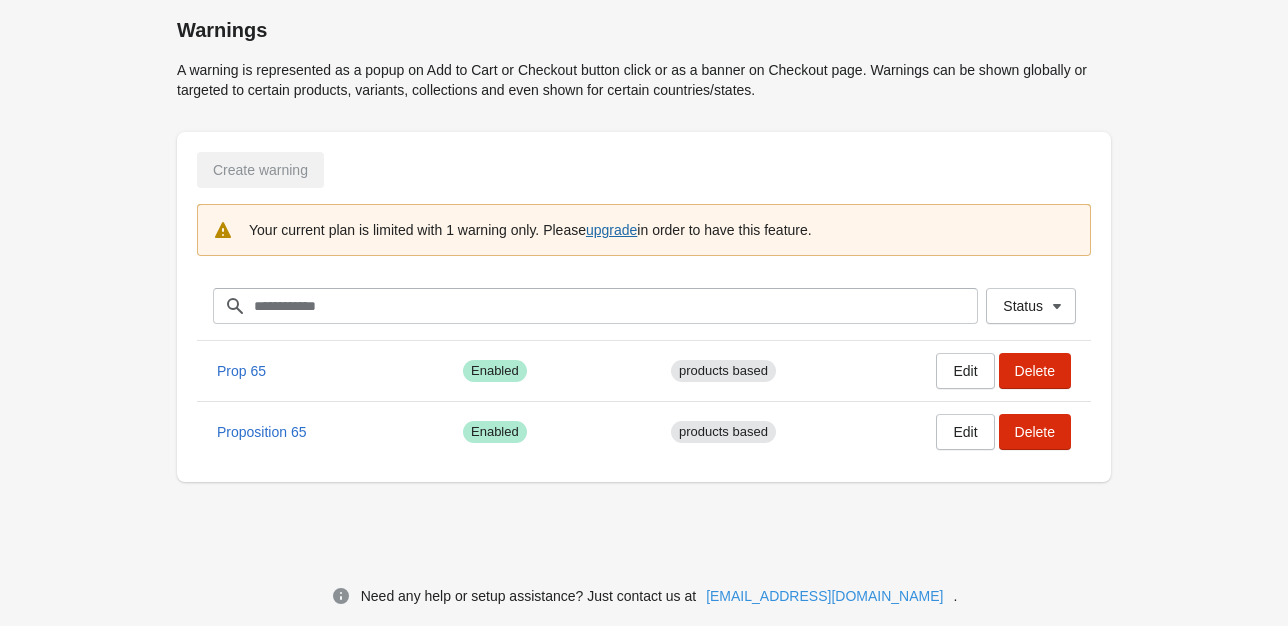 click on "upgrade" at bounding box center (611, 230) 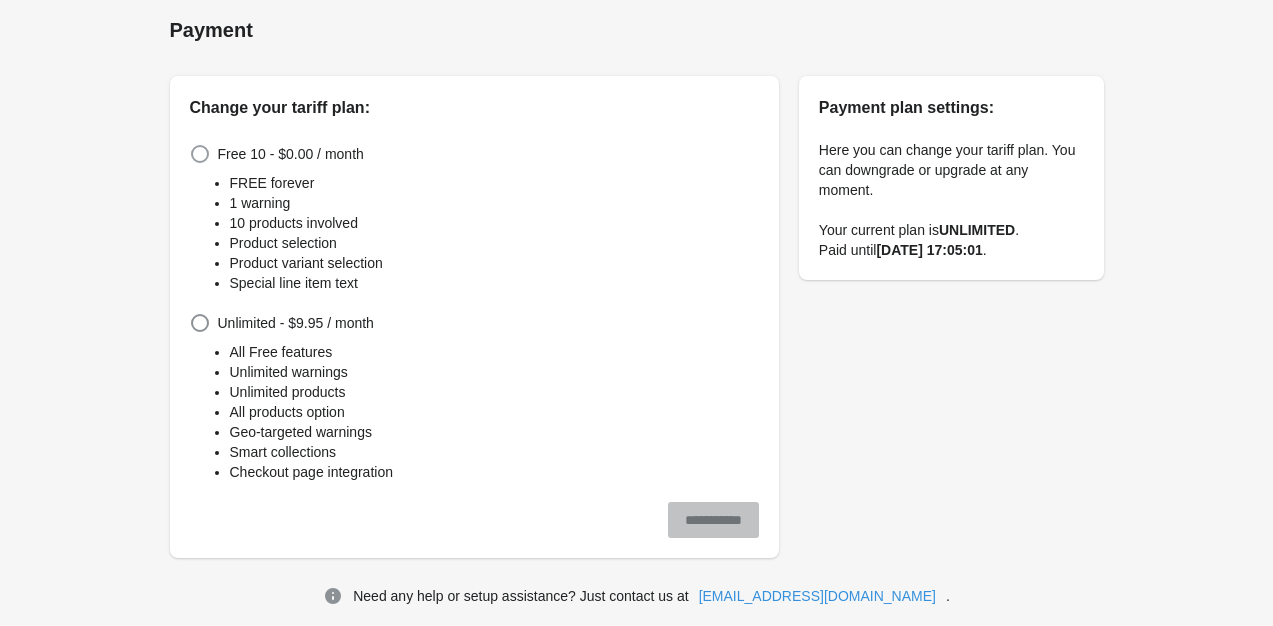 click at bounding box center (200, 154) 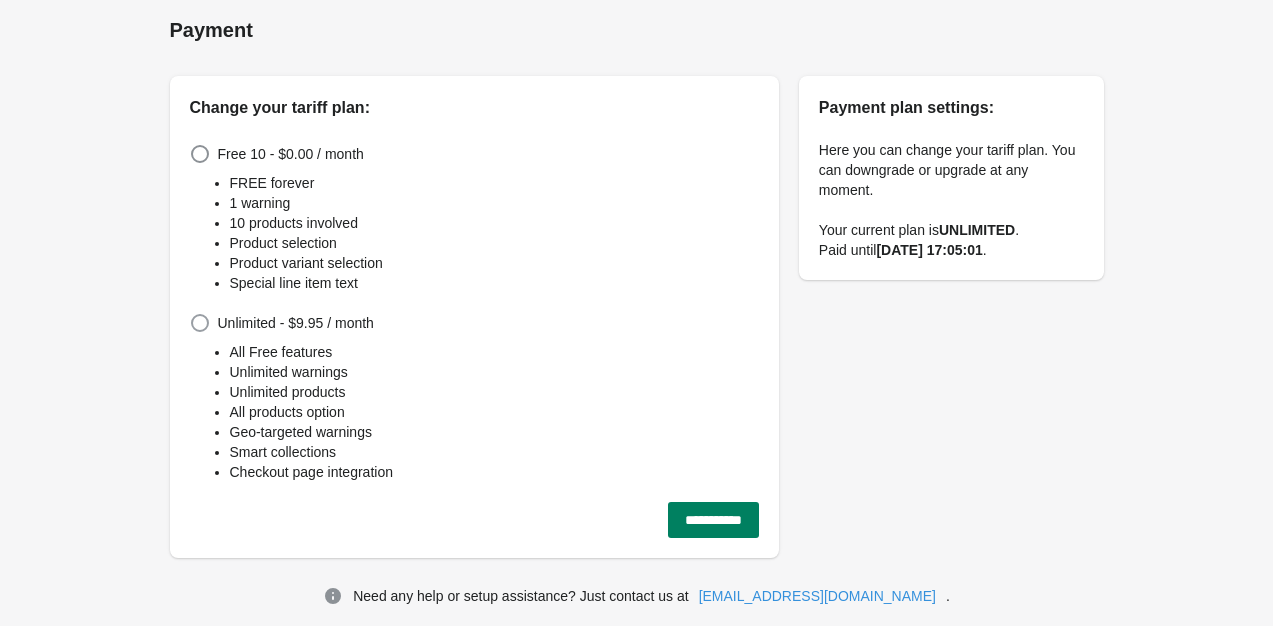 click at bounding box center (200, 323) 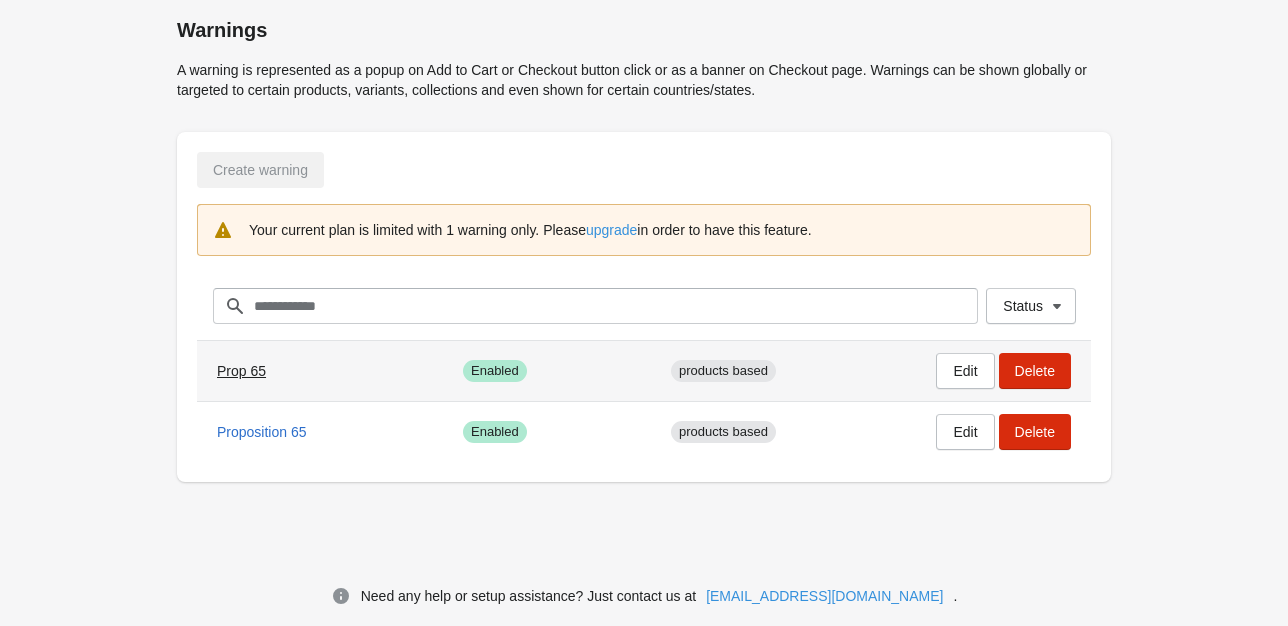 click on "Prop 65" at bounding box center [241, 371] 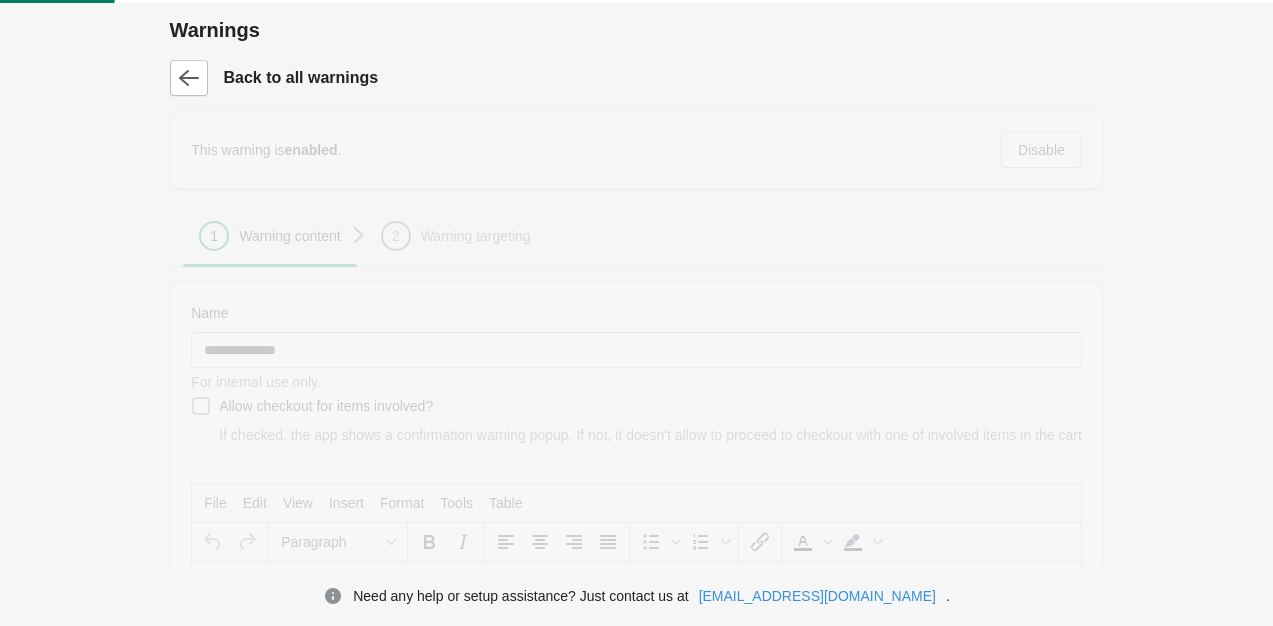 scroll, scrollTop: 0, scrollLeft: 0, axis: both 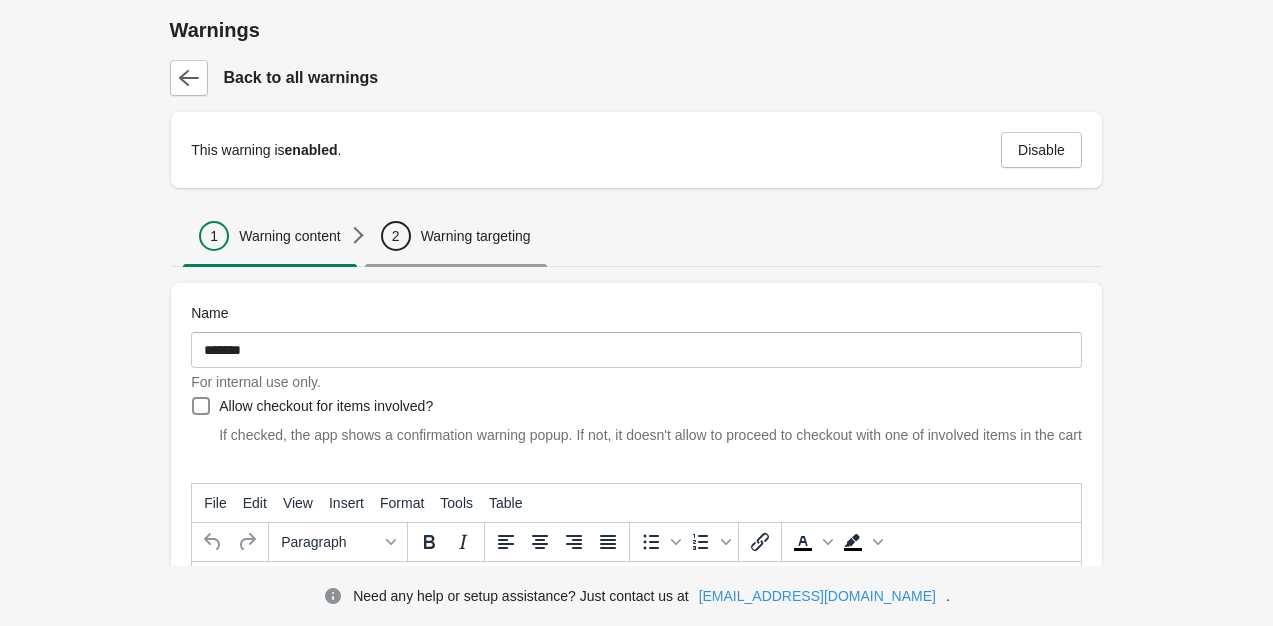 click on "2 Warning targeting" at bounding box center [456, 236] 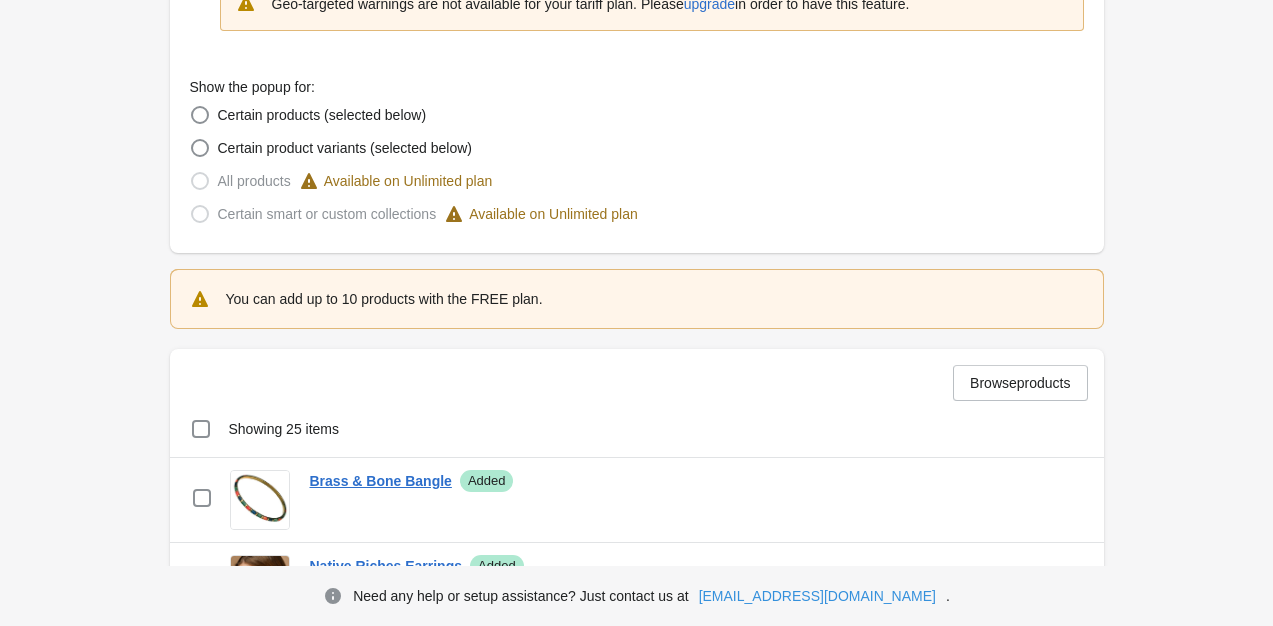 scroll, scrollTop: 523, scrollLeft: 0, axis: vertical 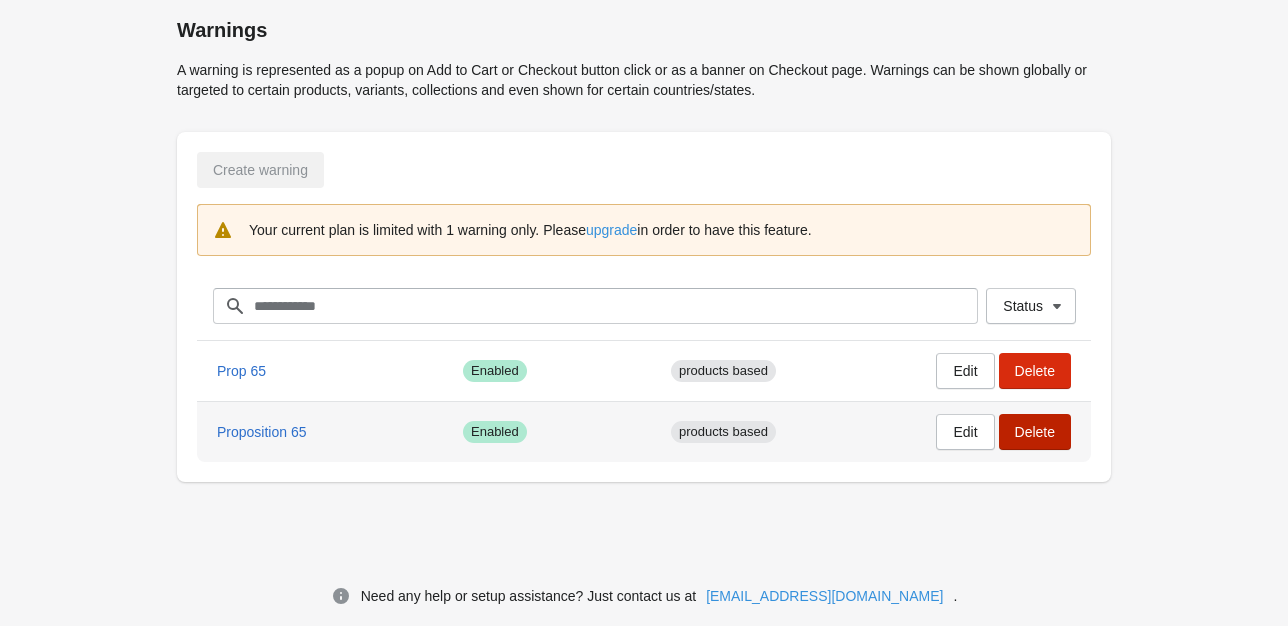click on "Delete" at bounding box center (1035, 432) 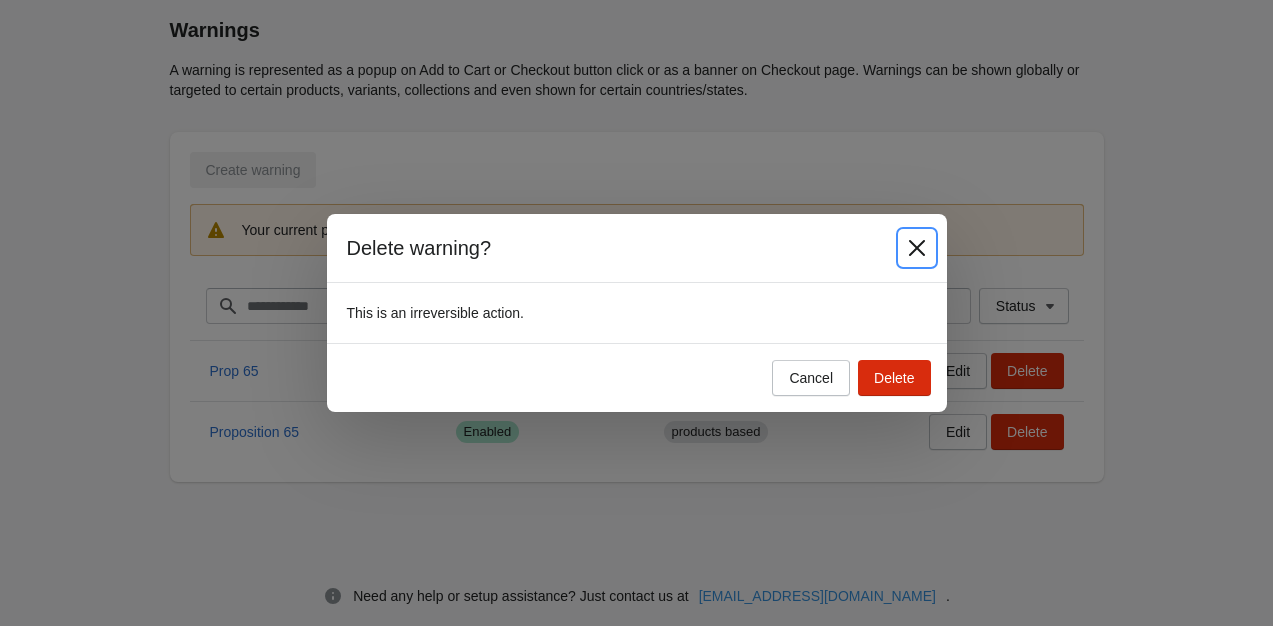 click 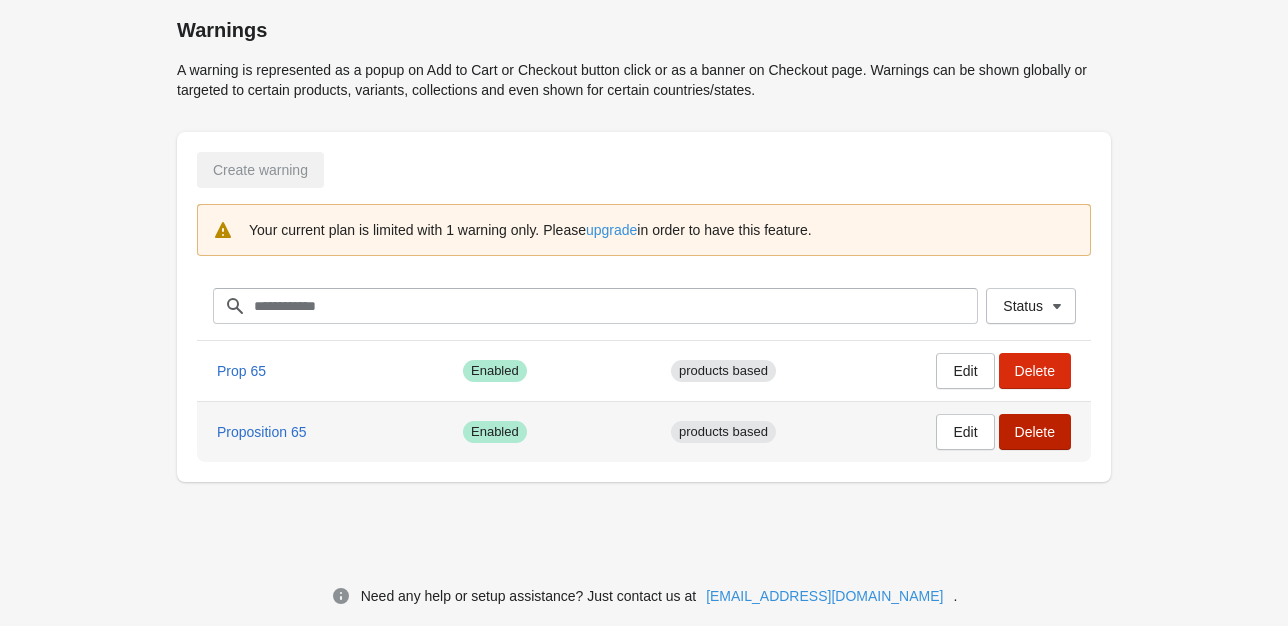 click on "Delete" at bounding box center (1035, 432) 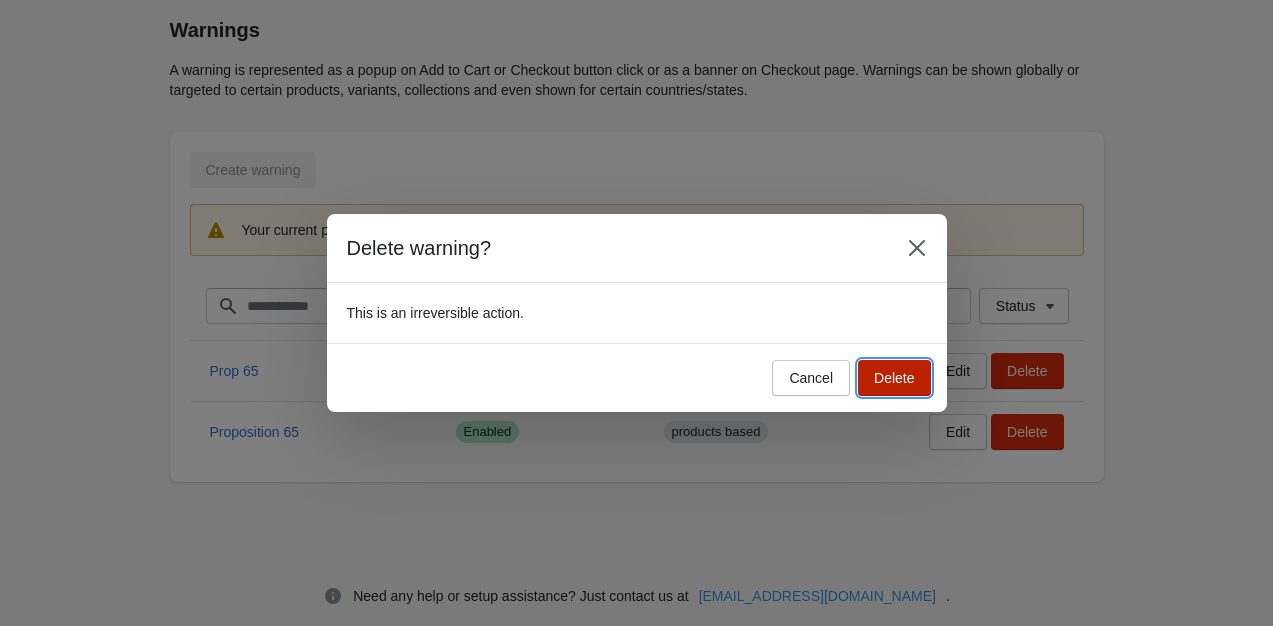 click on "Delete" at bounding box center [894, 378] 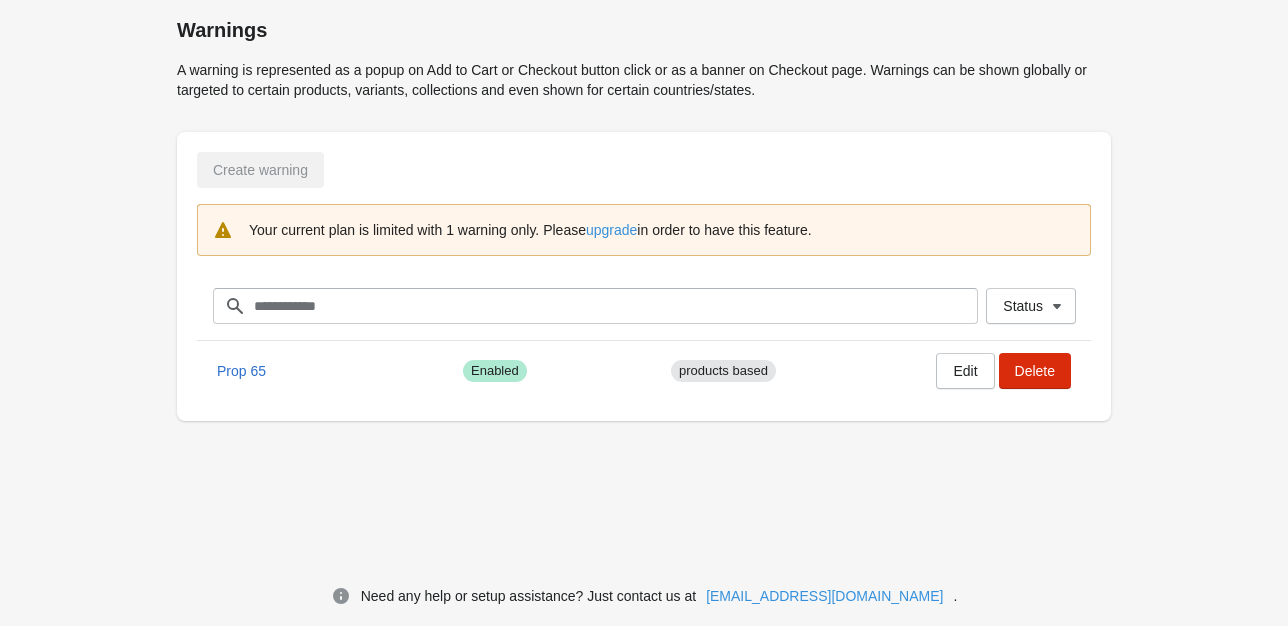 click on "Warnings A warning is represented as a popup on Add to Cart or Checkout button click or as a banner on Checkout page. Warnings can be shown globally or targeted to certain products, variants, collections and even shown for certain countries/states. Create warning Your current plan is limited with 1 warning only. Please  upgrade  in order to have this feature. Status Filter items Clear Status Prop 65 Success  Enabled products based Edit Delete Need any help or setup assistance? Just contact us at  [EMAIL_ADDRESS][DOMAIN_NAME] ." at bounding box center [644, 278] 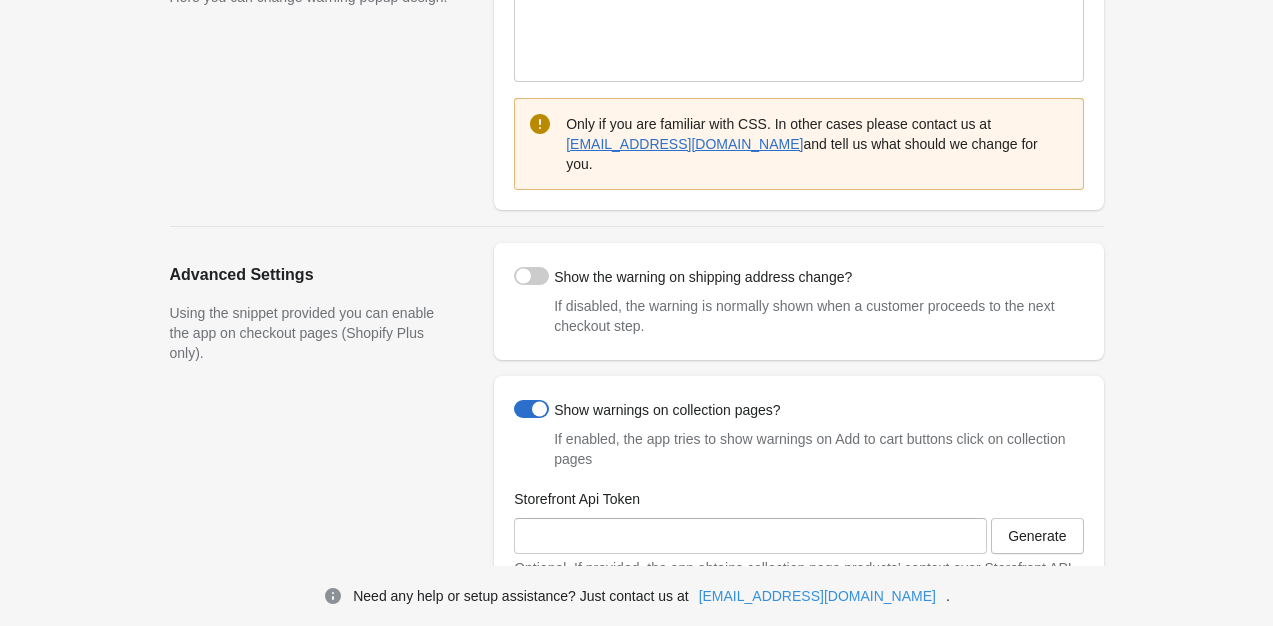 scroll, scrollTop: 0, scrollLeft: 0, axis: both 